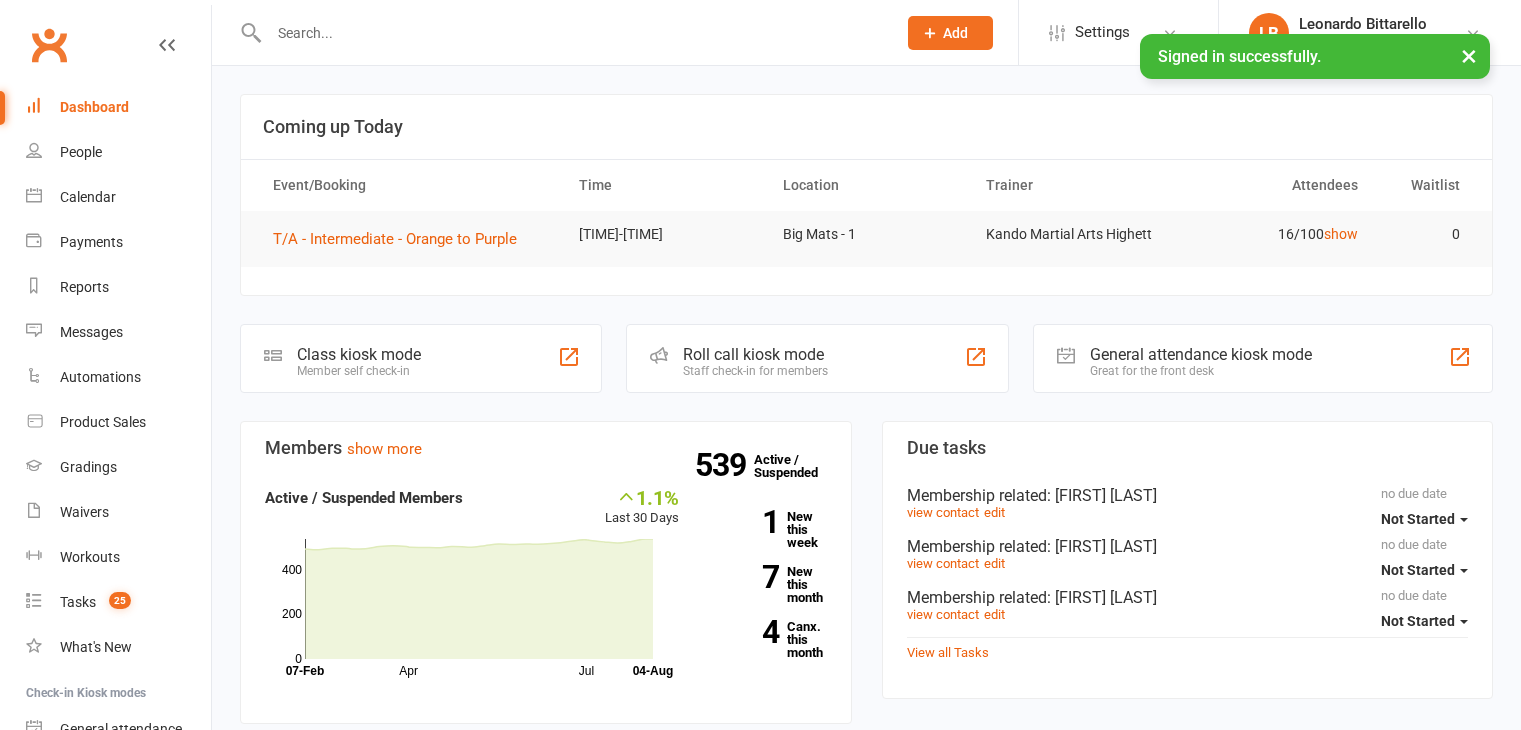 scroll, scrollTop: 0, scrollLeft: 0, axis: both 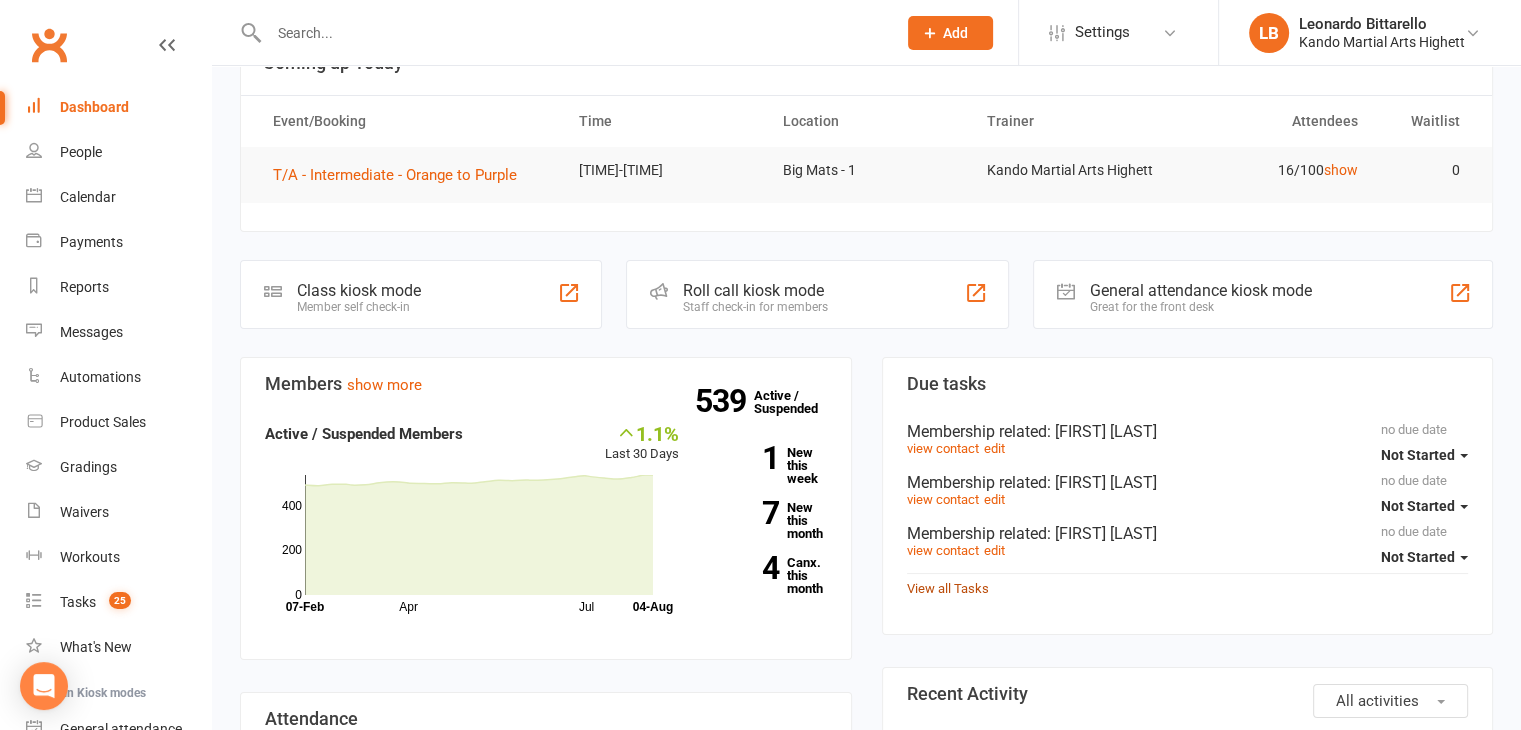 click on "View all Tasks" at bounding box center (948, 588) 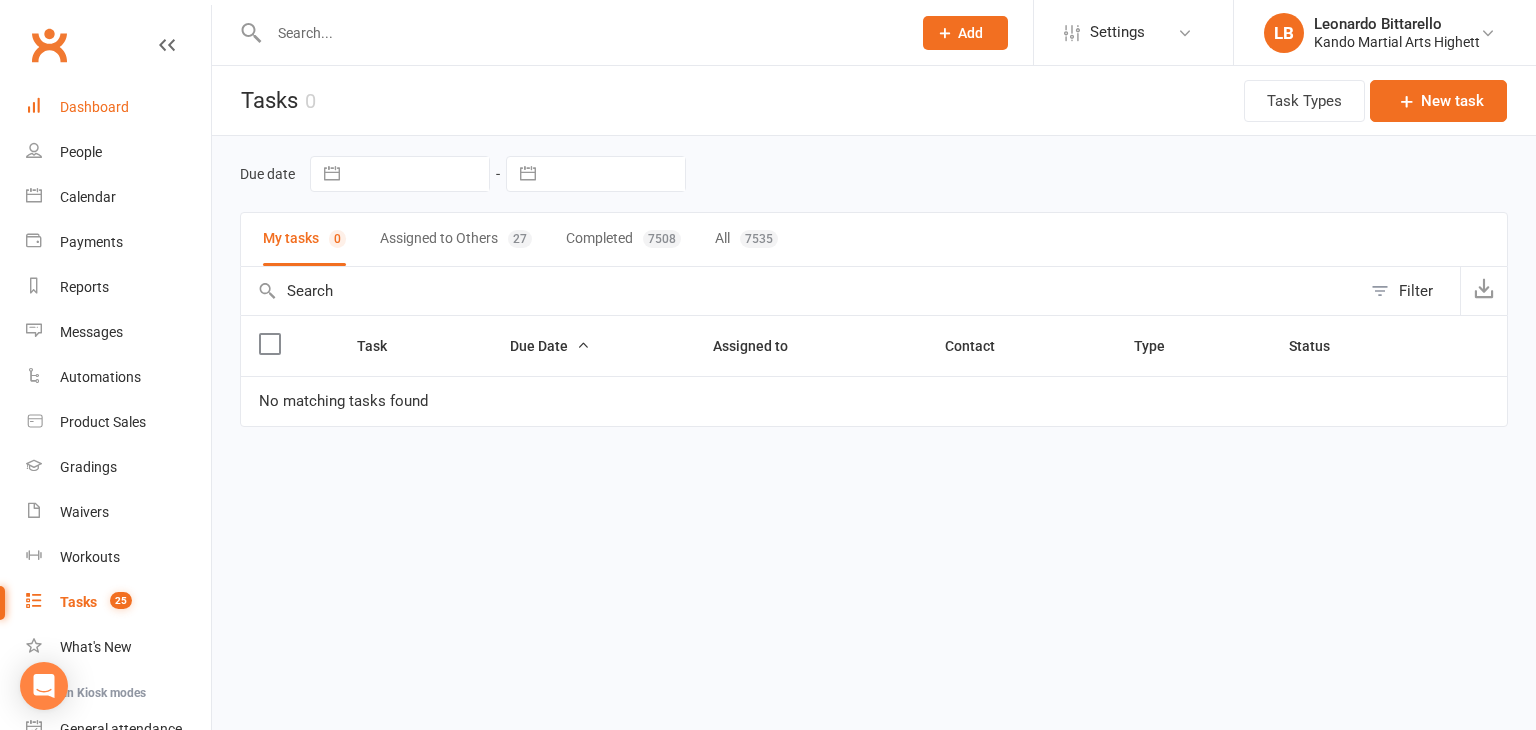 click on "Dashboard" at bounding box center (118, 107) 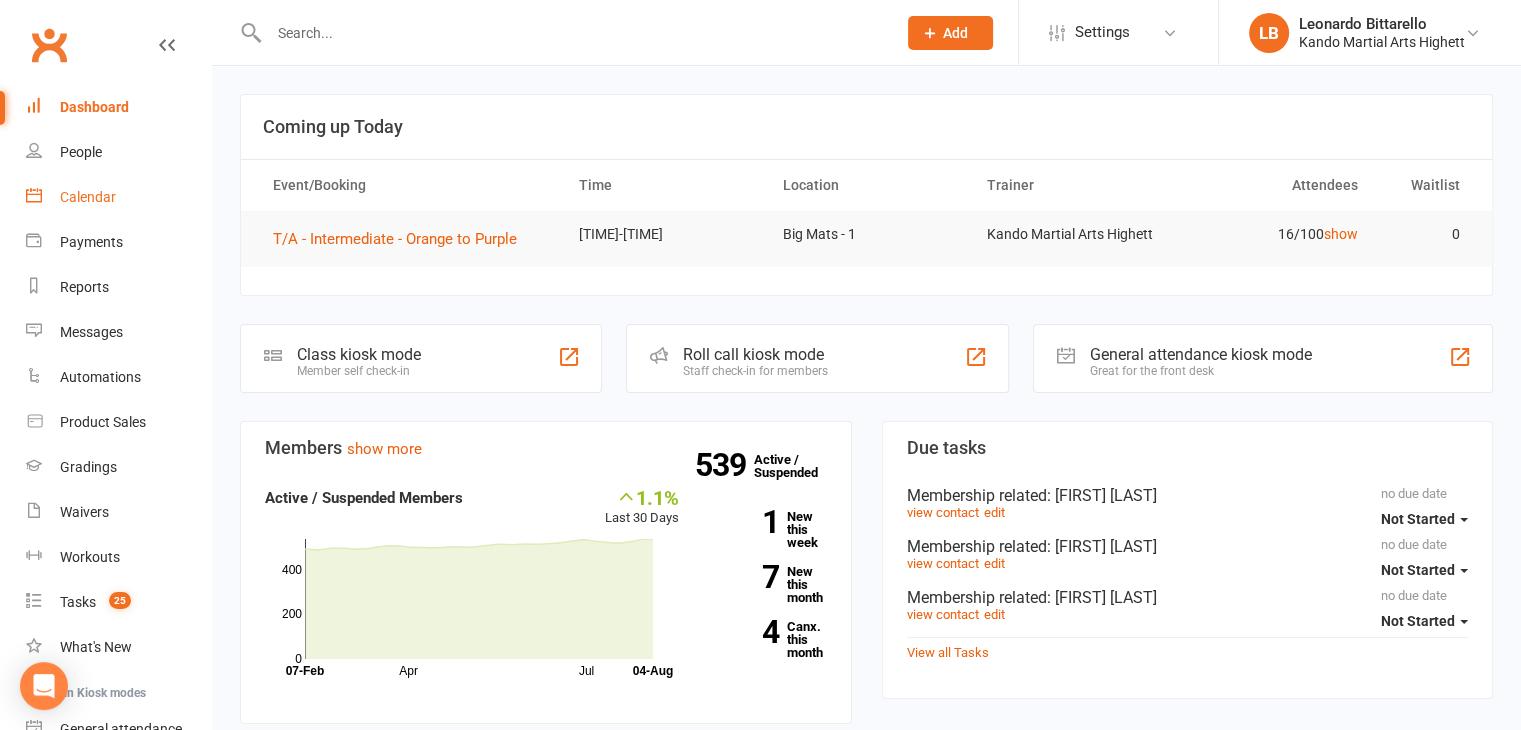 click on "Calendar" at bounding box center [118, 197] 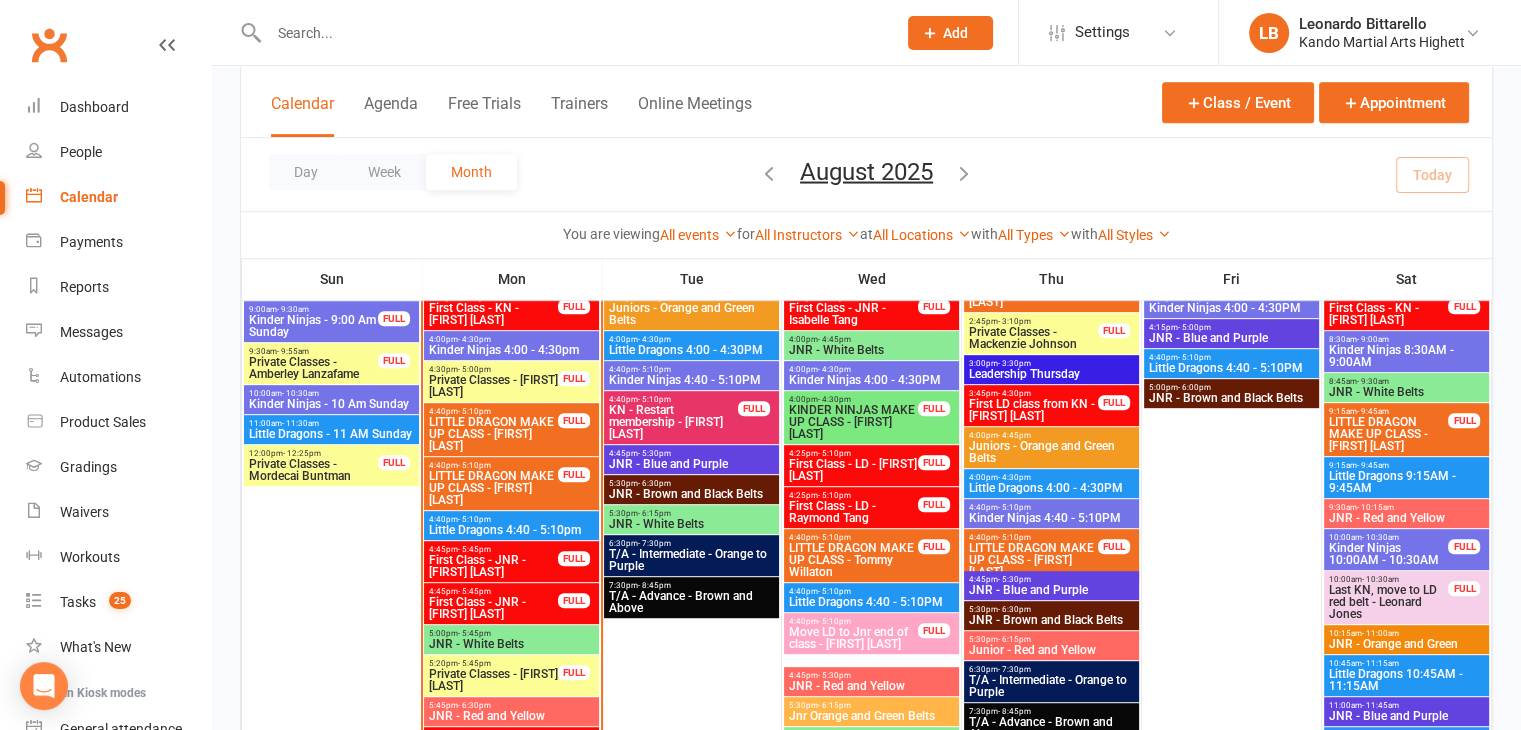 scroll, scrollTop: 958, scrollLeft: 0, axis: vertical 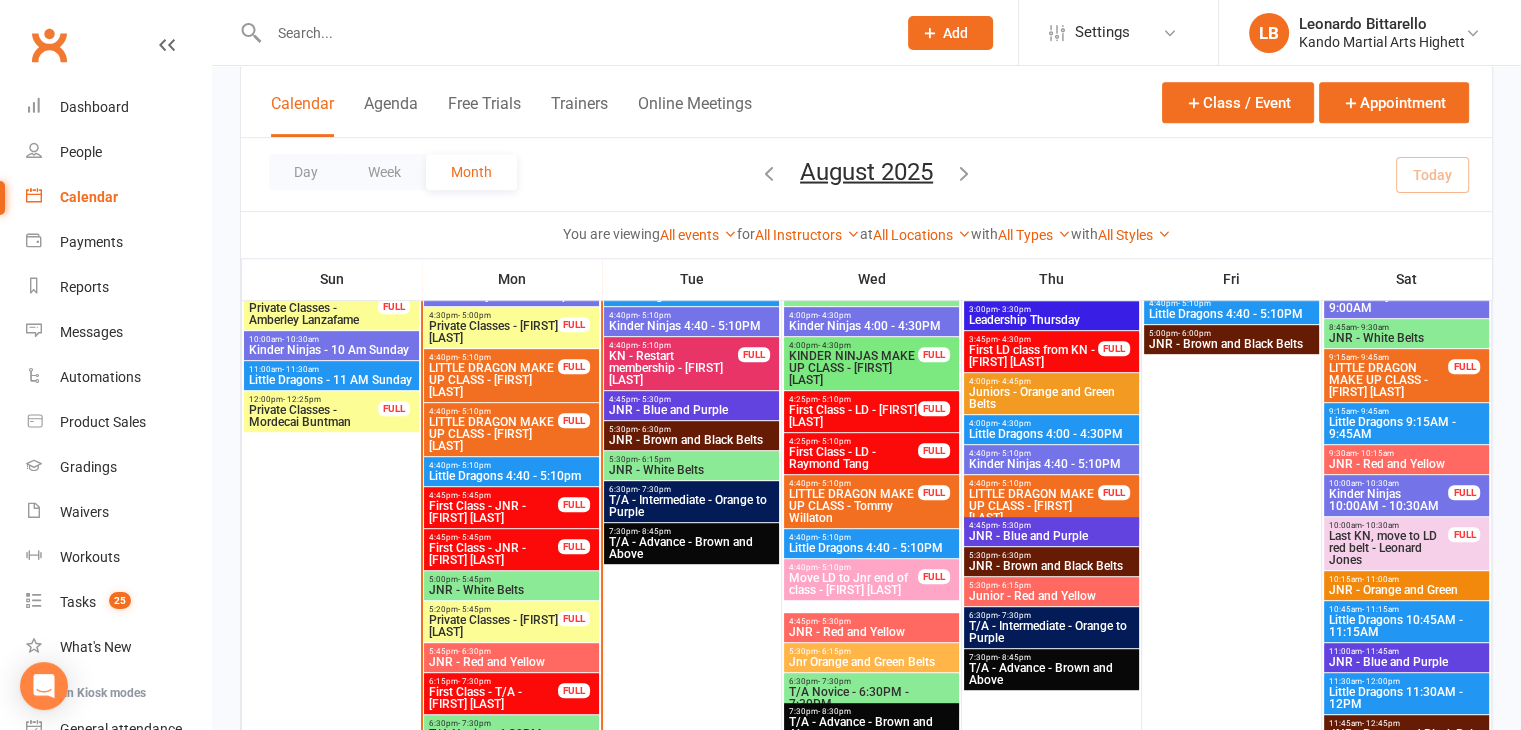 click on "JNR - White Belts" at bounding box center [511, 590] 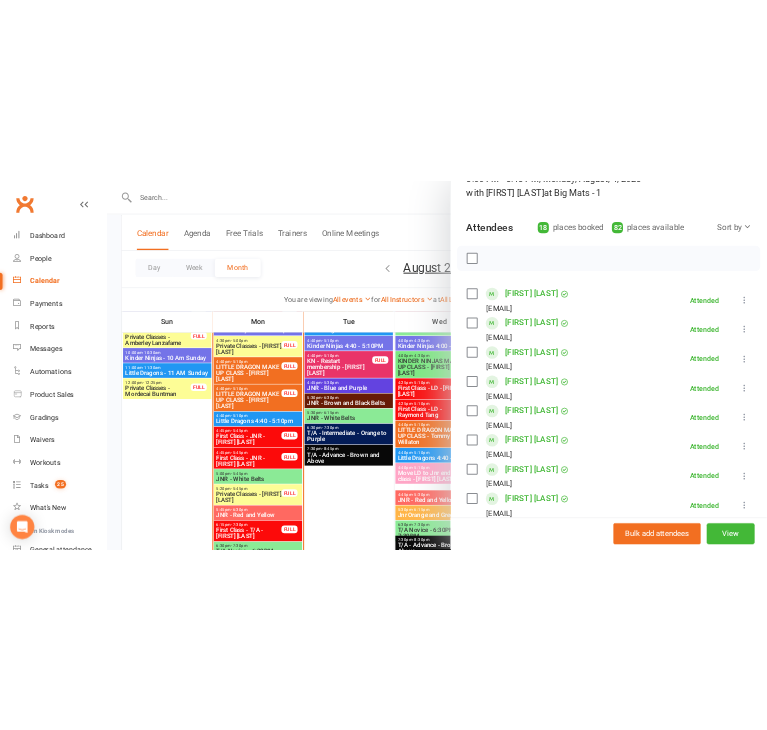 scroll, scrollTop: 156, scrollLeft: 0, axis: vertical 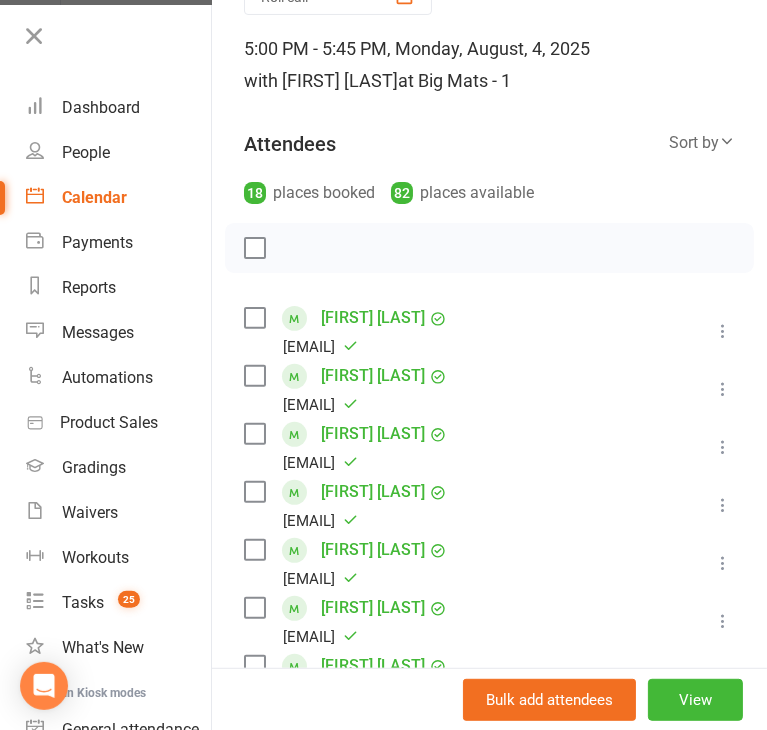 click on "[EMAIL]" at bounding box center [320, 347] 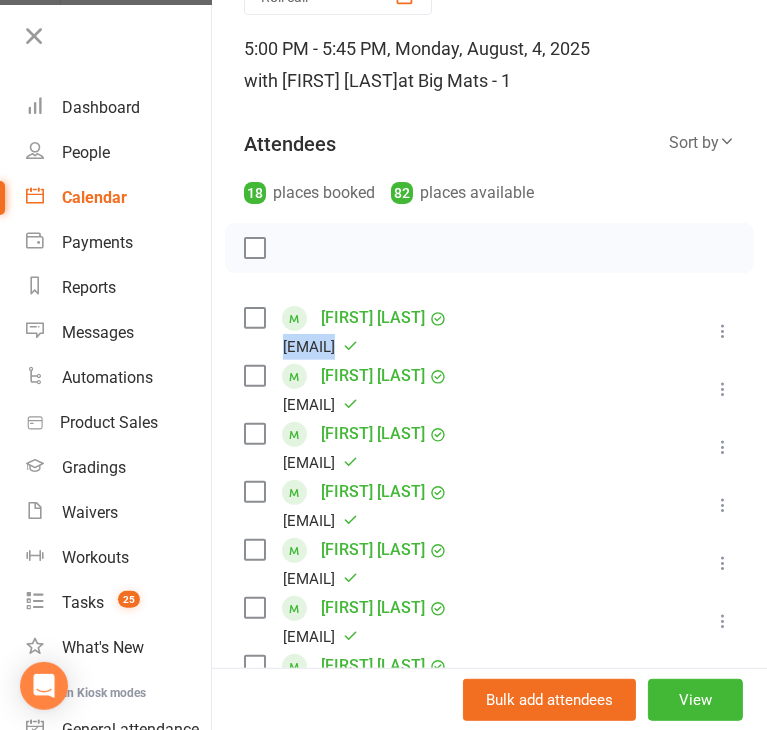 click on "[EMAIL]" at bounding box center [320, 347] 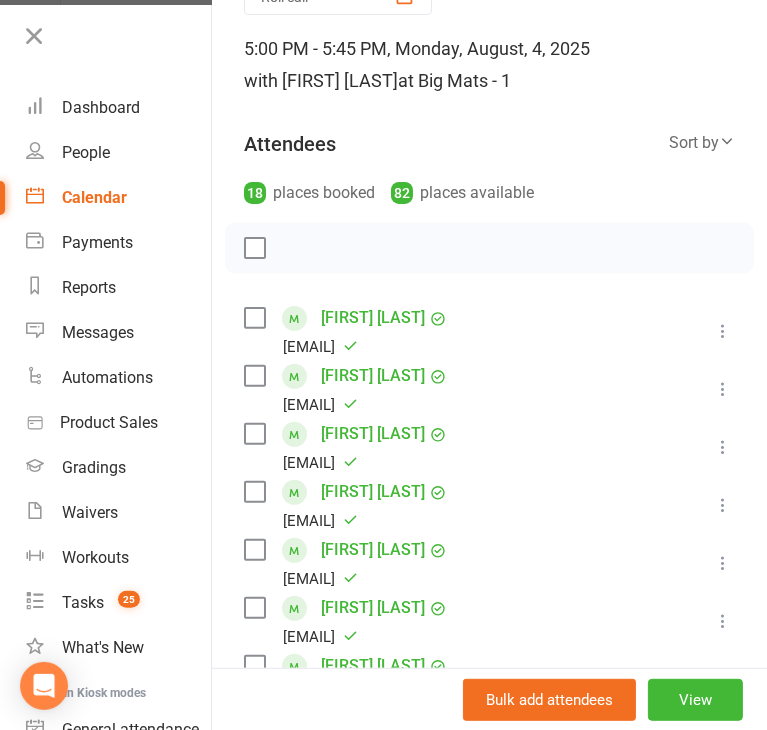 click at bounding box center [489, 248] 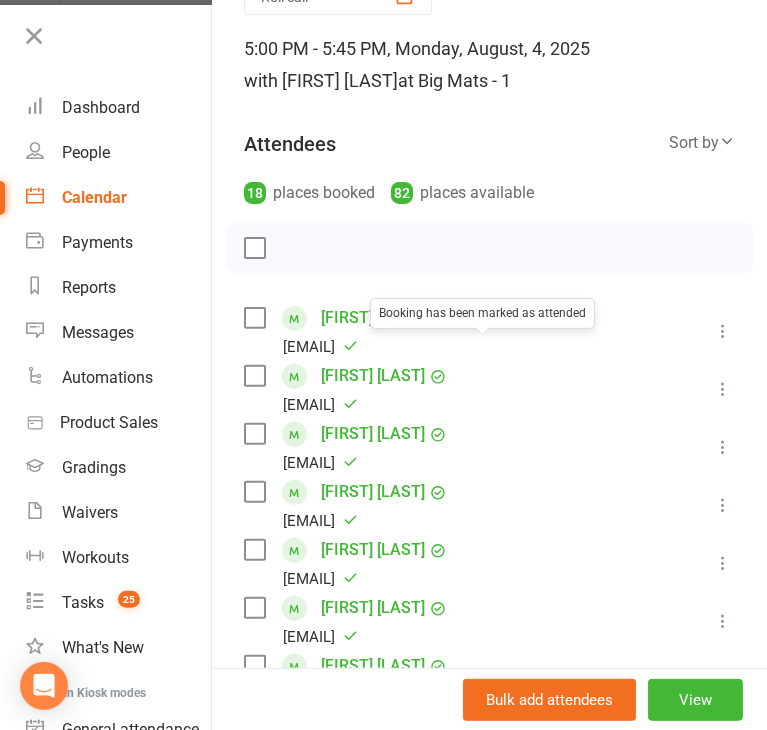 click on "[EMAIL]
Booking has been marked as attended" at bounding box center (320, 347) 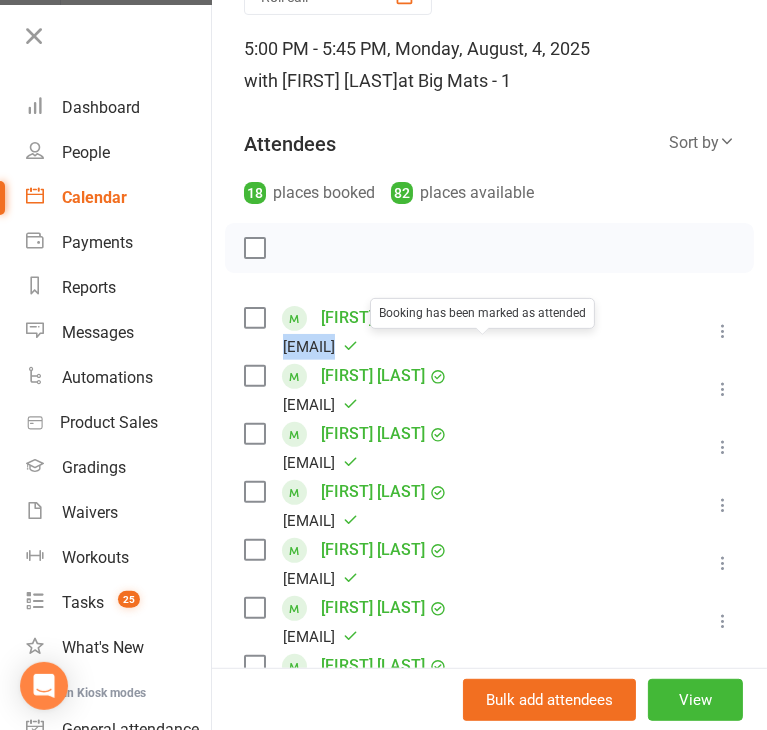 click on "[EMAIL]
Booking has been marked as attended" at bounding box center [320, 347] 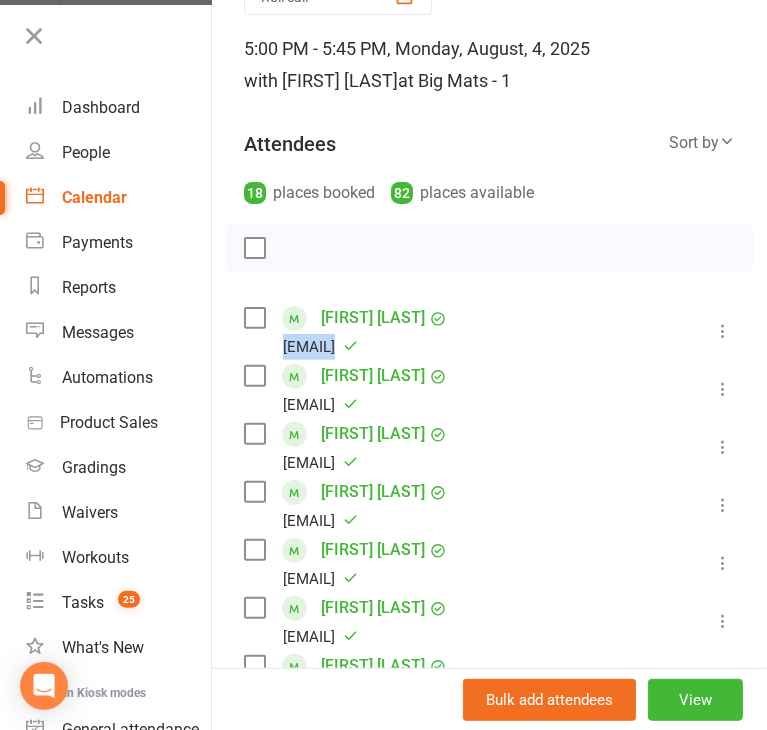 copy on "[EMAIL]" 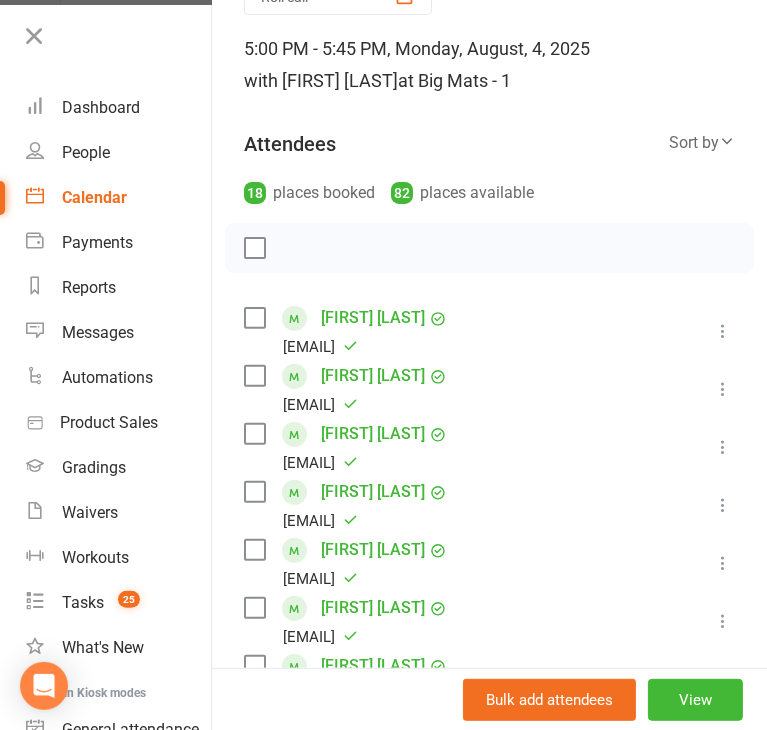 click on "[EMAIL]" at bounding box center [320, 405] 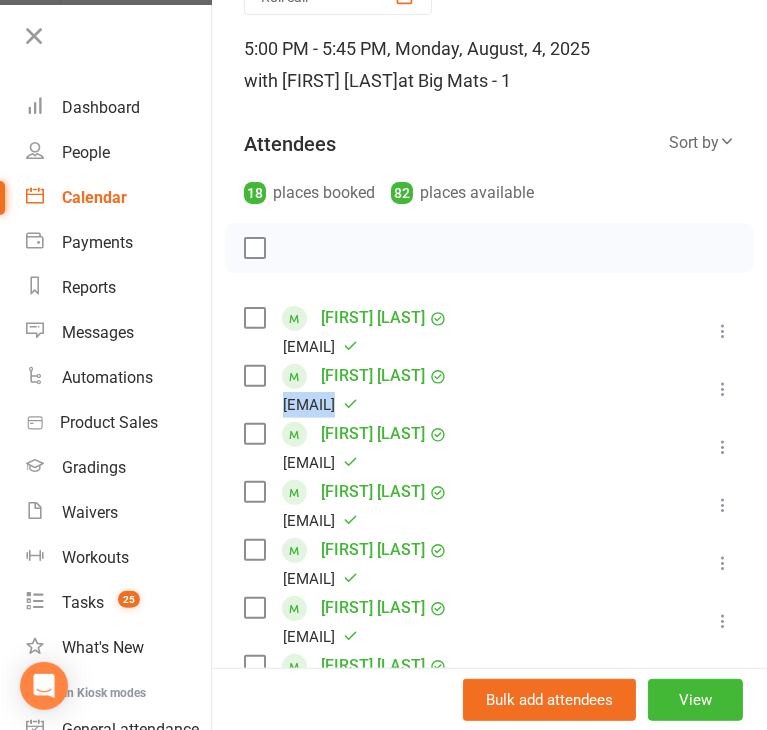 click on "[EMAIL]" at bounding box center (320, 405) 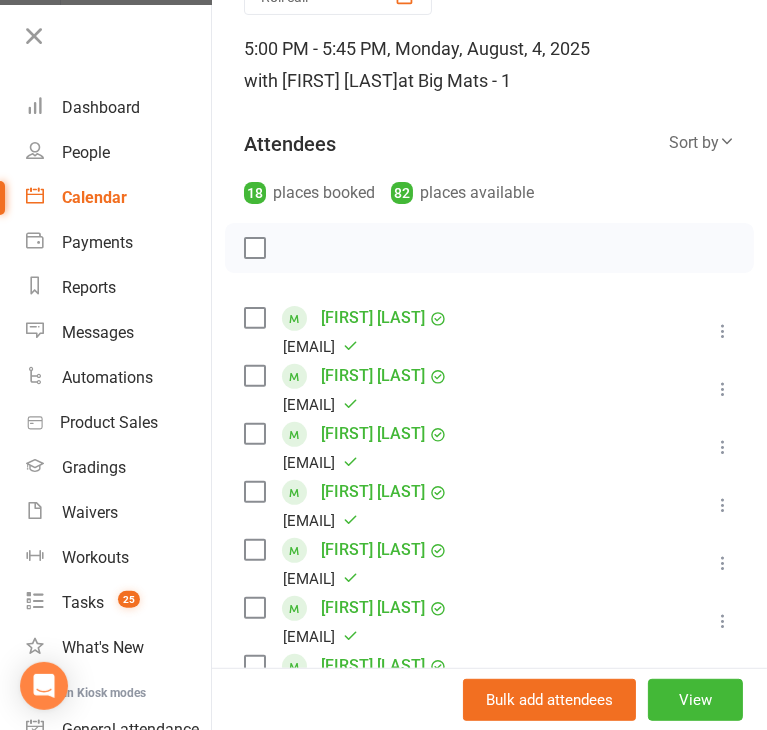 click on "[EMAIL]" at bounding box center [320, 463] 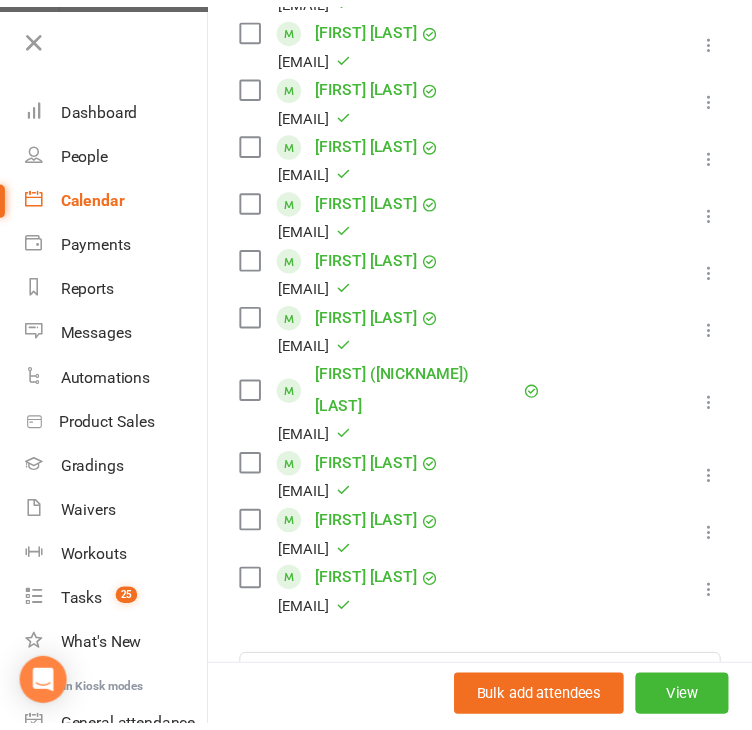 scroll, scrollTop: 0, scrollLeft: 0, axis: both 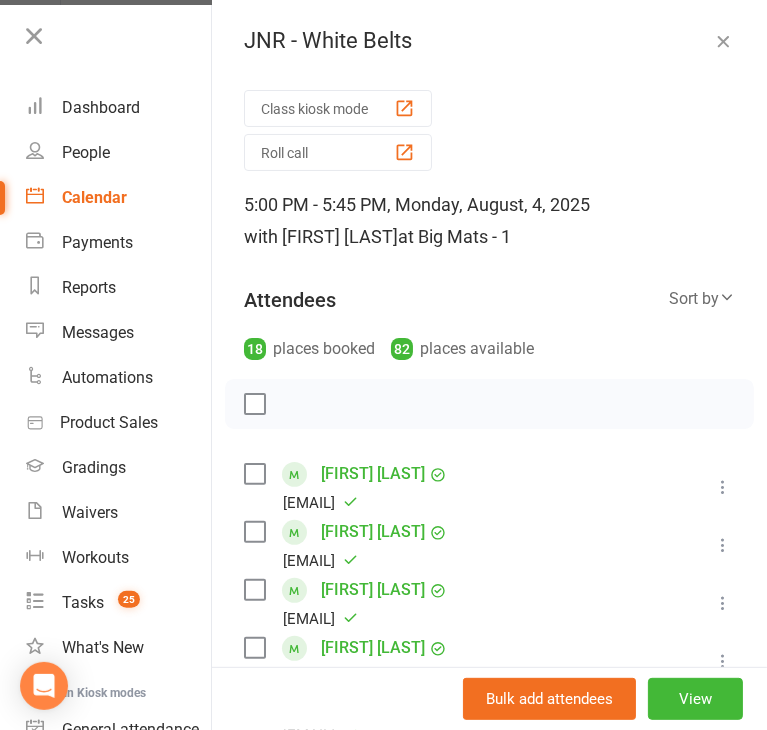 click at bounding box center [723, 41] 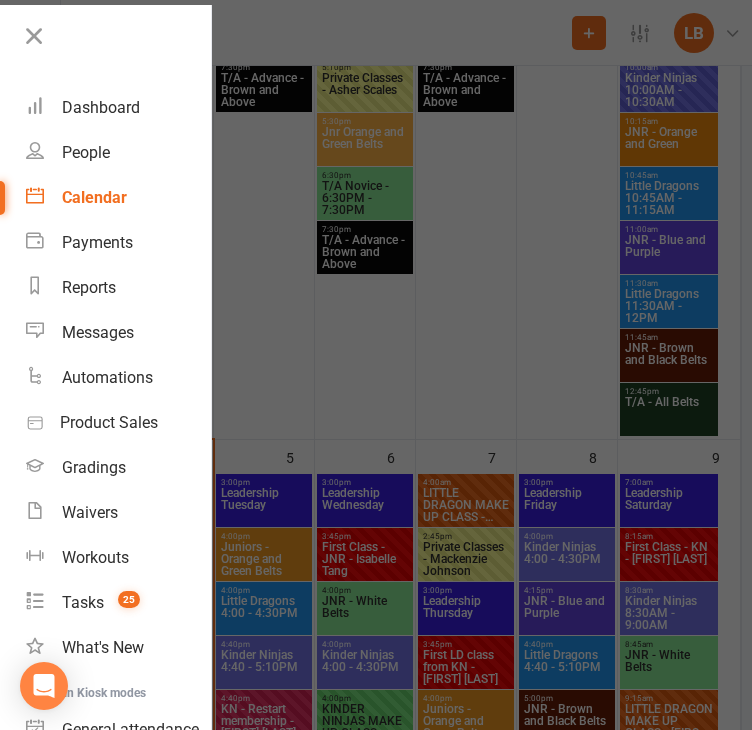 click at bounding box center [376, 365] 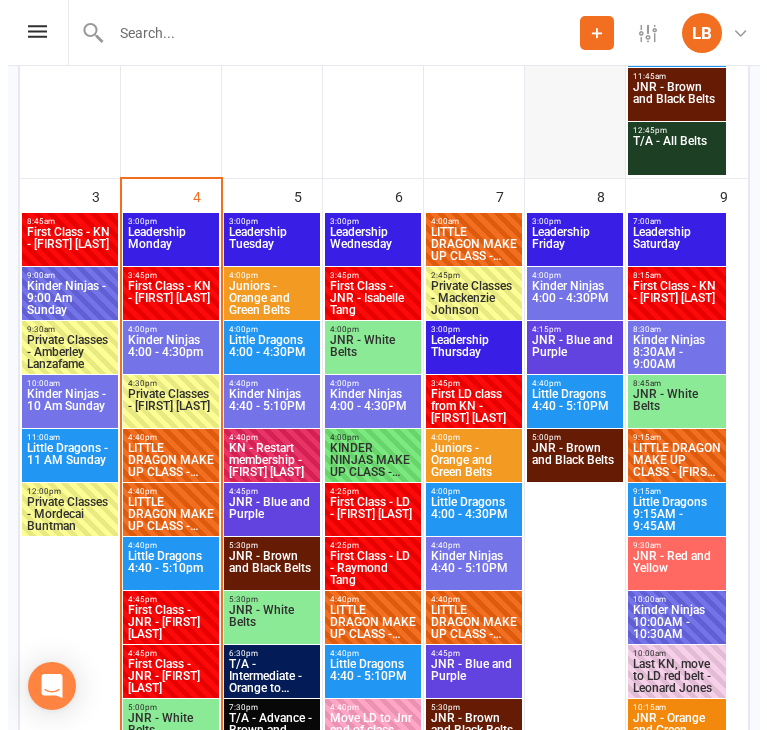 scroll, scrollTop: 1264, scrollLeft: 0, axis: vertical 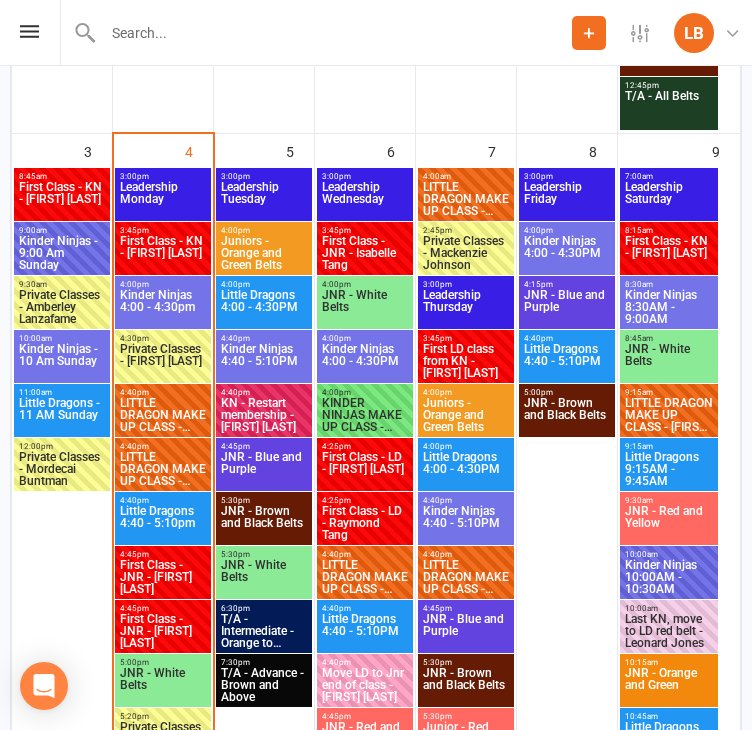 click on "[TIME] - [TIME]" at bounding box center (163, 662) 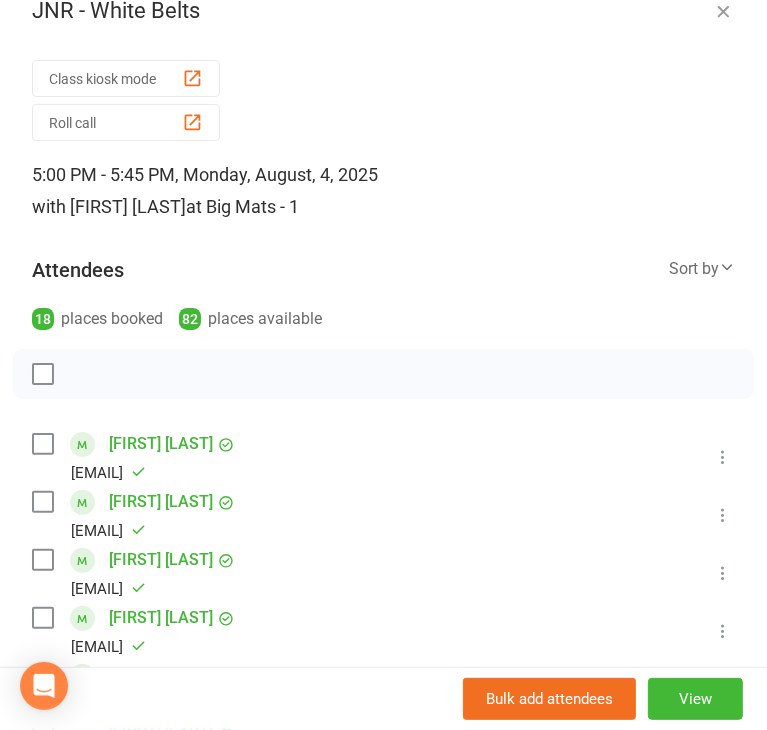 scroll, scrollTop: 28, scrollLeft: 0, axis: vertical 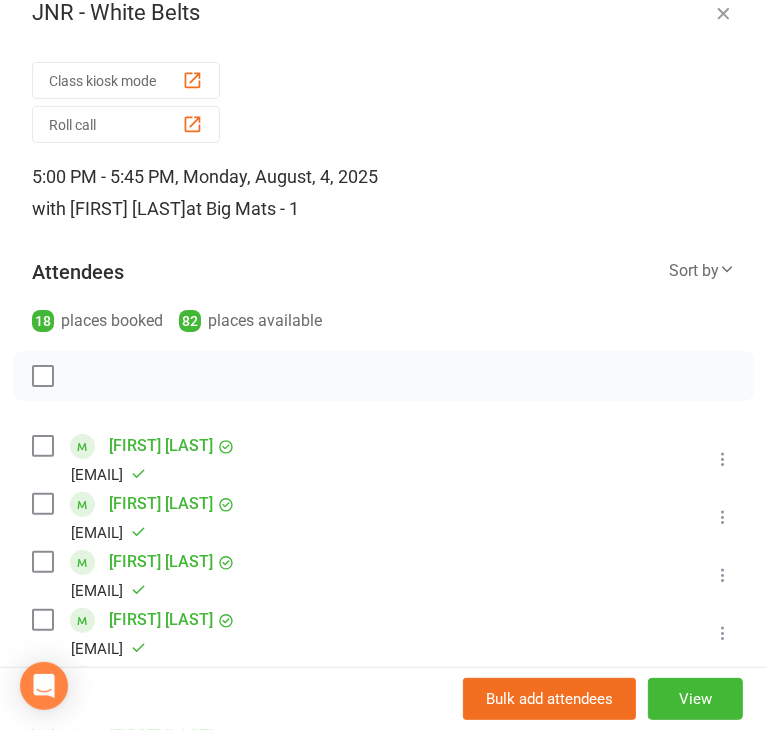 click on "[TIME] - [TIME] Kinder Ninjas - [TIME] Sunday FULL" at bounding box center (62, 248) 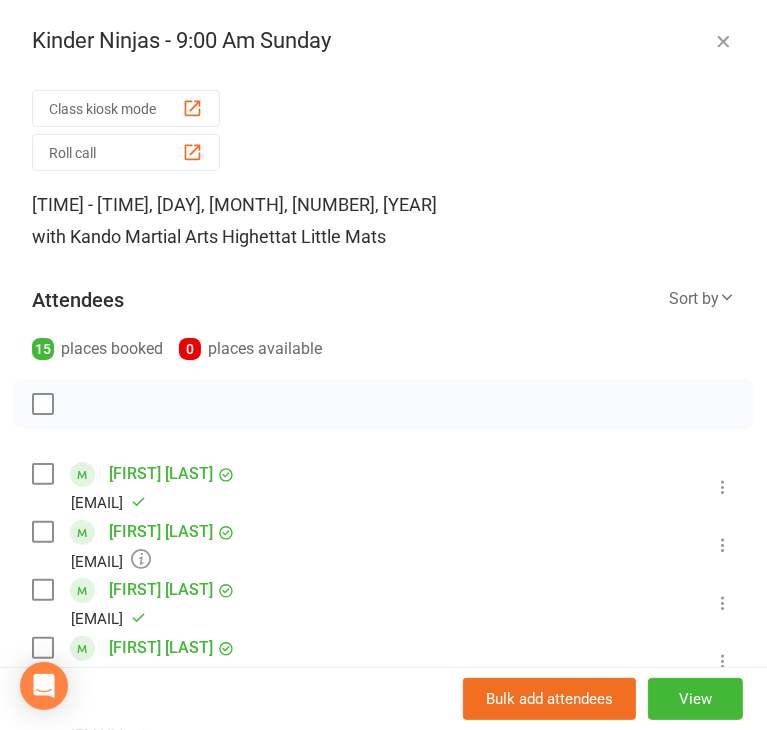 click at bounding box center (383, 365) 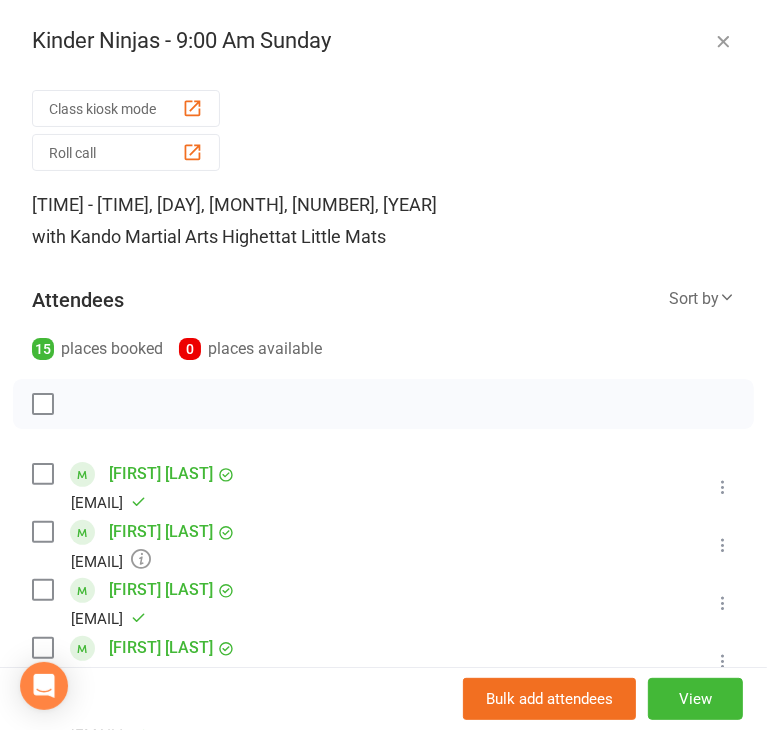 click at bounding box center [383, 365] 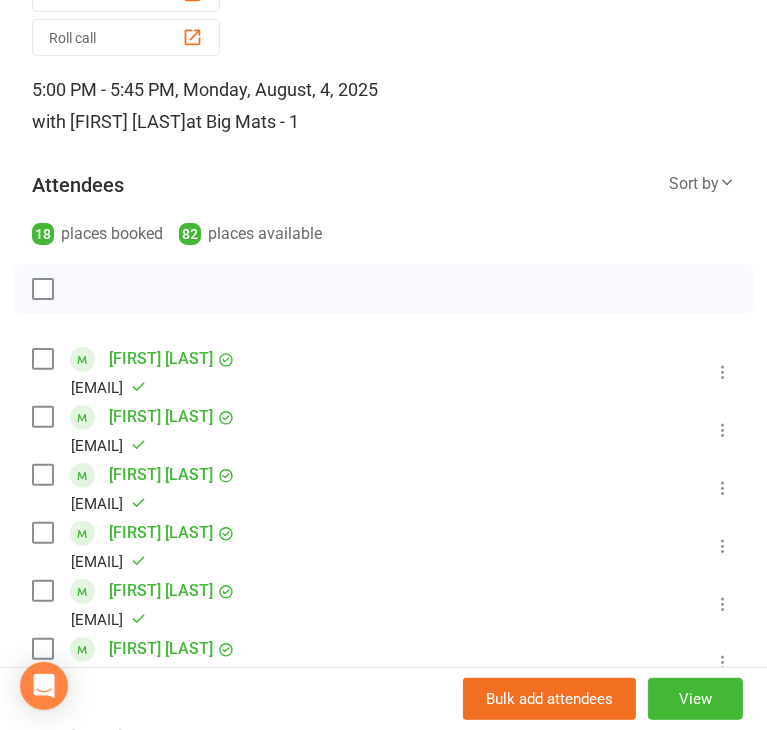 scroll, scrollTop: 116, scrollLeft: 0, axis: vertical 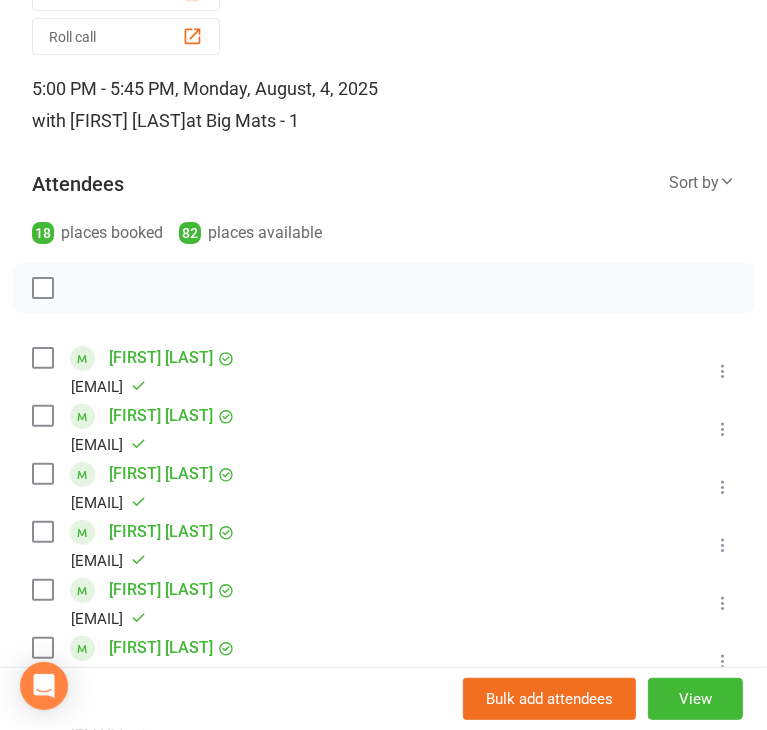 click on "First Class - KN - [FIRST] [LAST]" at bounding box center (62, 199) 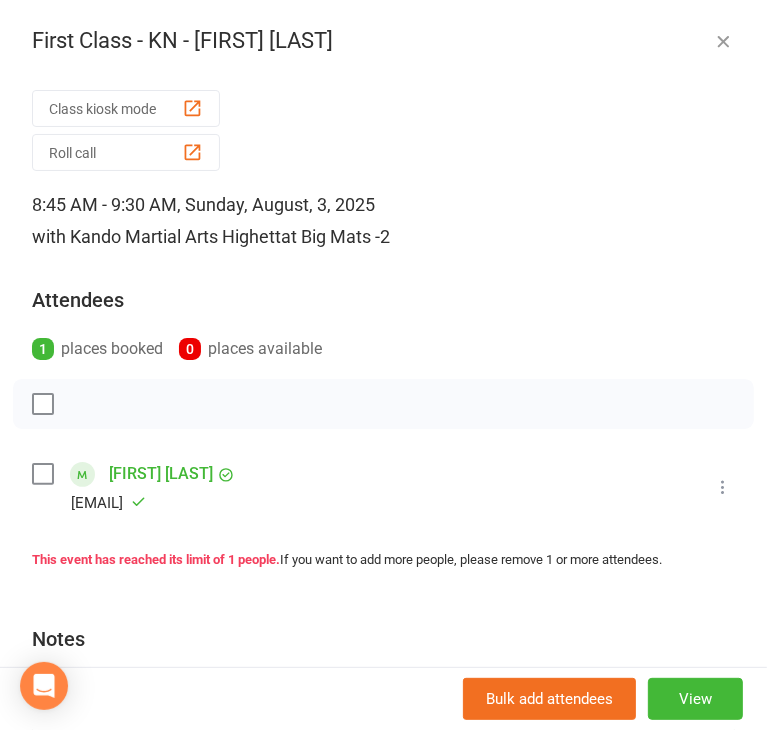 click at bounding box center (723, 41) 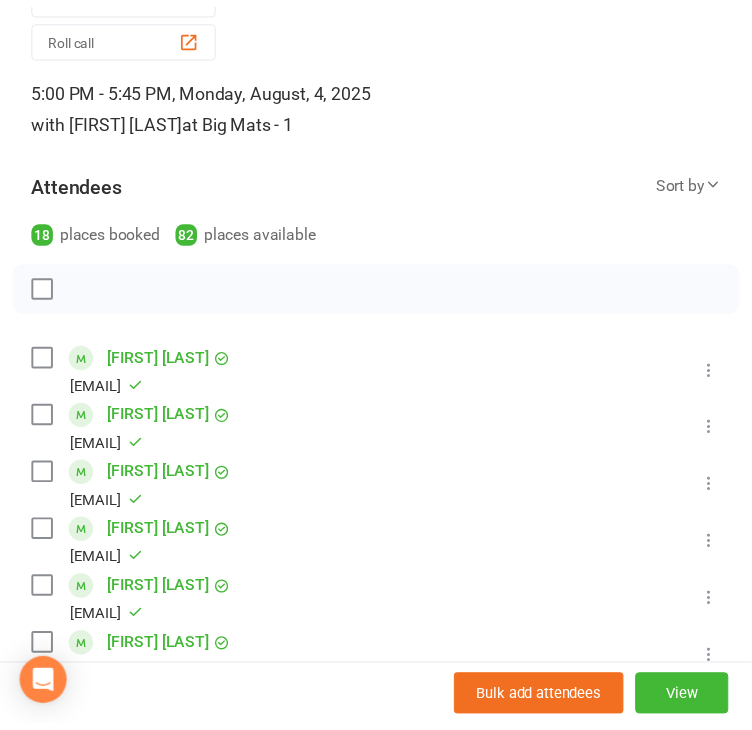 scroll, scrollTop: 0, scrollLeft: 0, axis: both 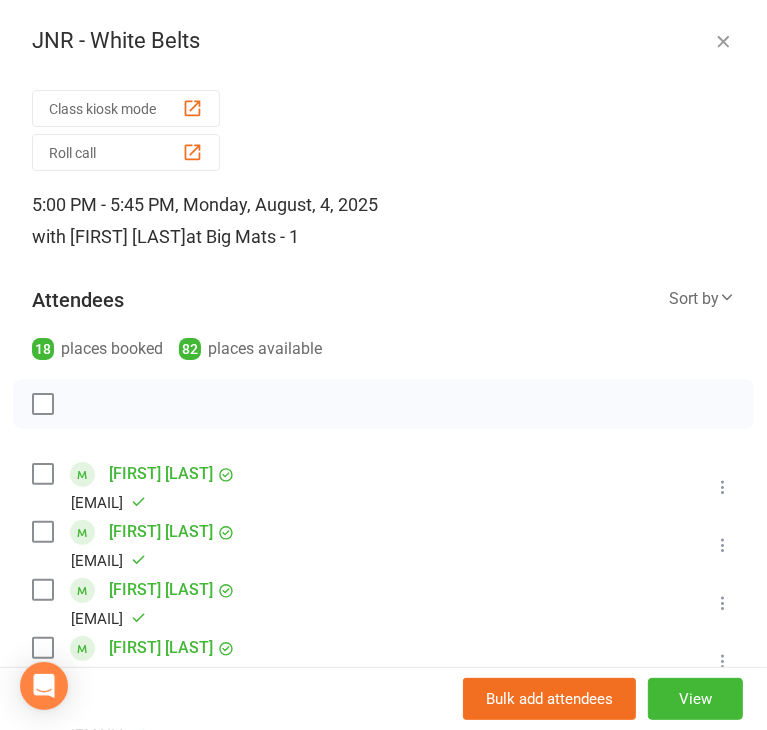 click at bounding box center (723, 41) 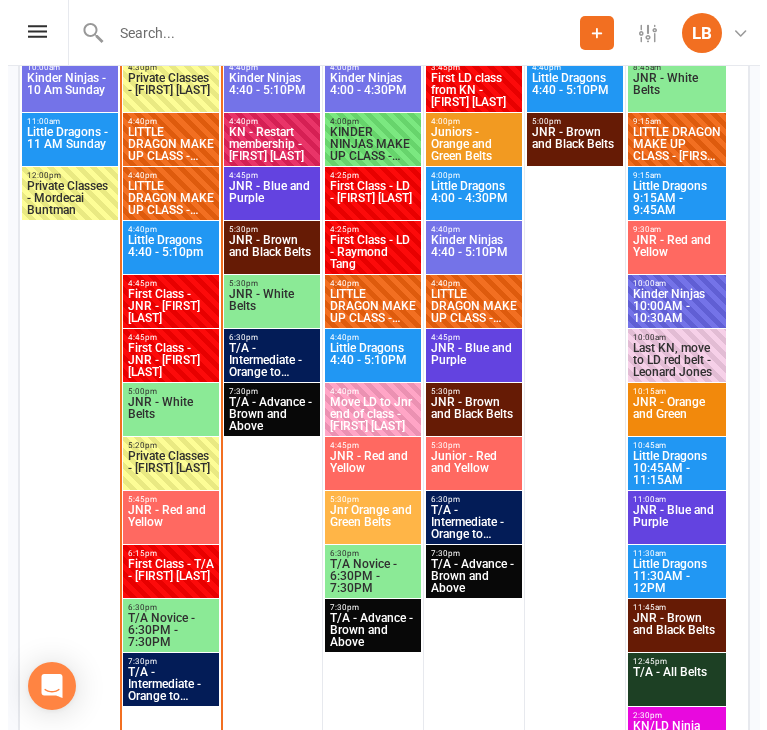 scroll, scrollTop: 1588, scrollLeft: 0, axis: vertical 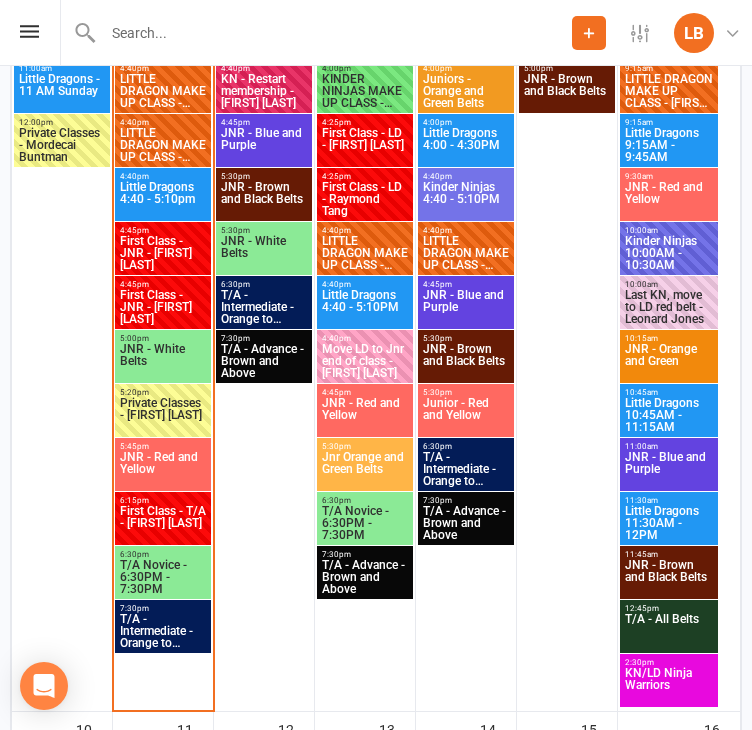 click on "JNR - Red and Yellow" at bounding box center [163, 469] 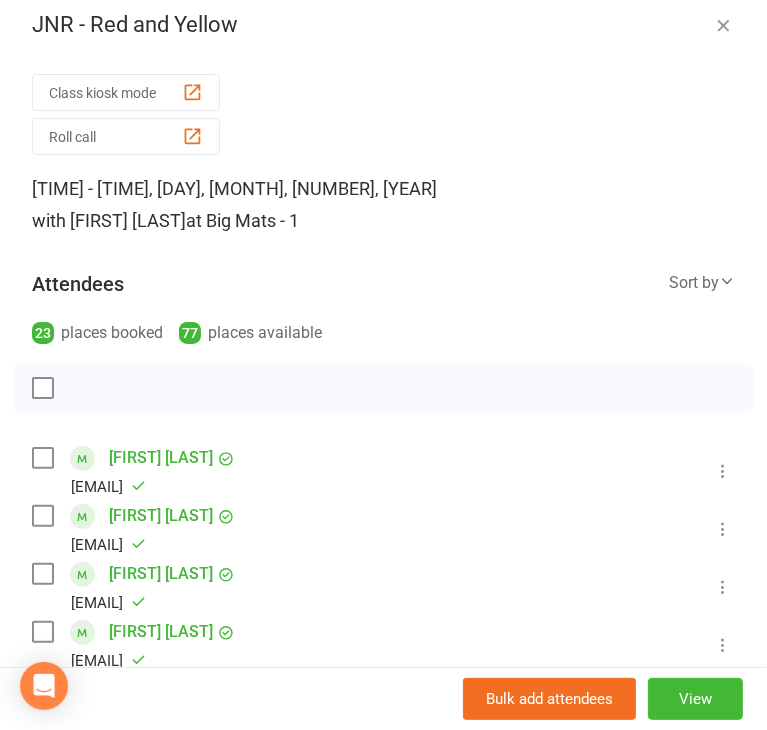 scroll, scrollTop: 0, scrollLeft: 0, axis: both 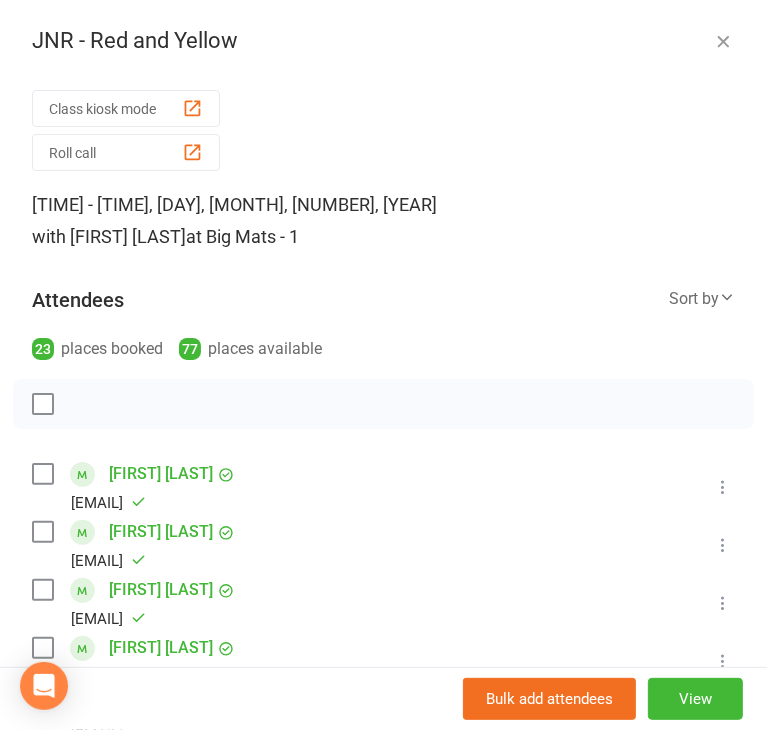 click at bounding box center (723, 41) 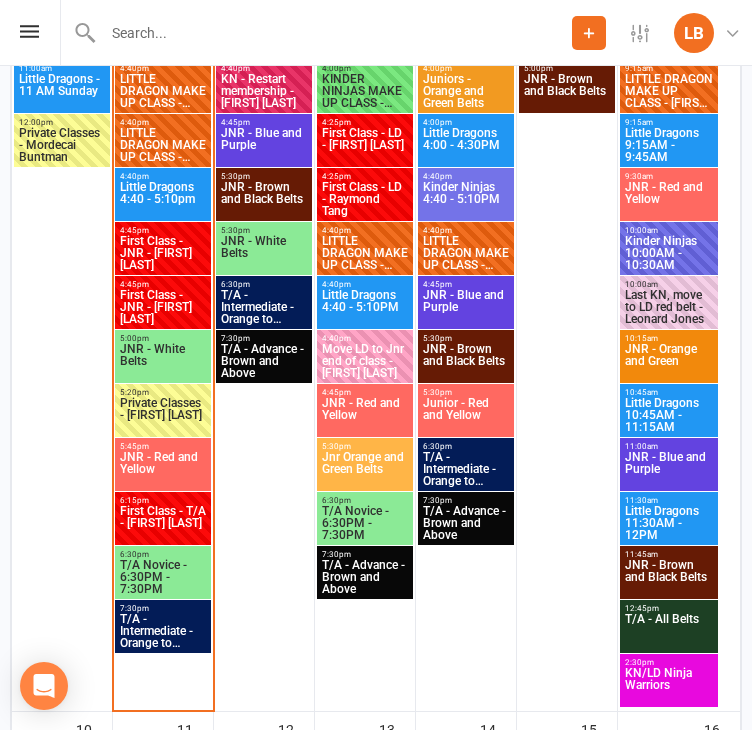 click on "JNR - White Belts" at bounding box center (163, 361) 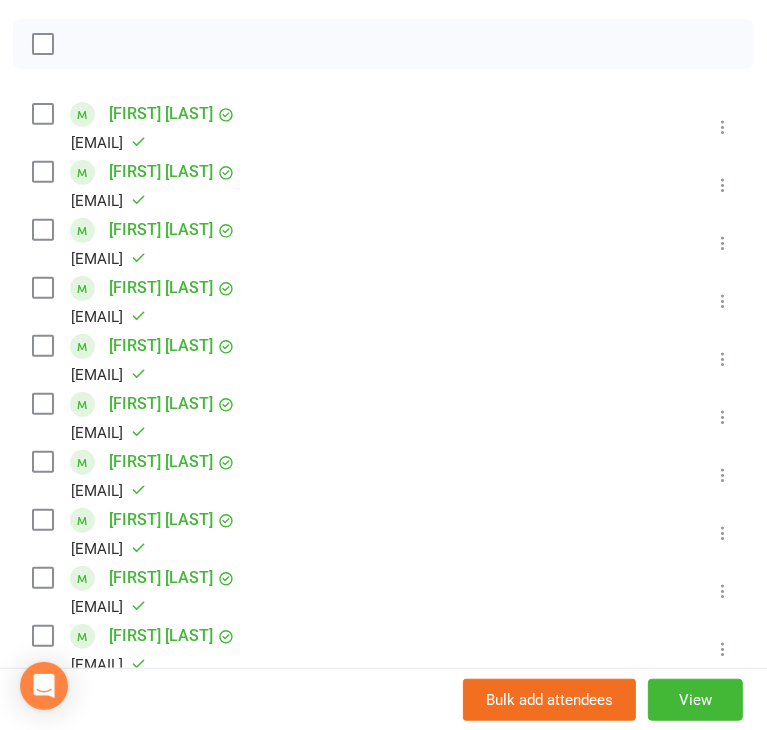 scroll, scrollTop: 0, scrollLeft: 0, axis: both 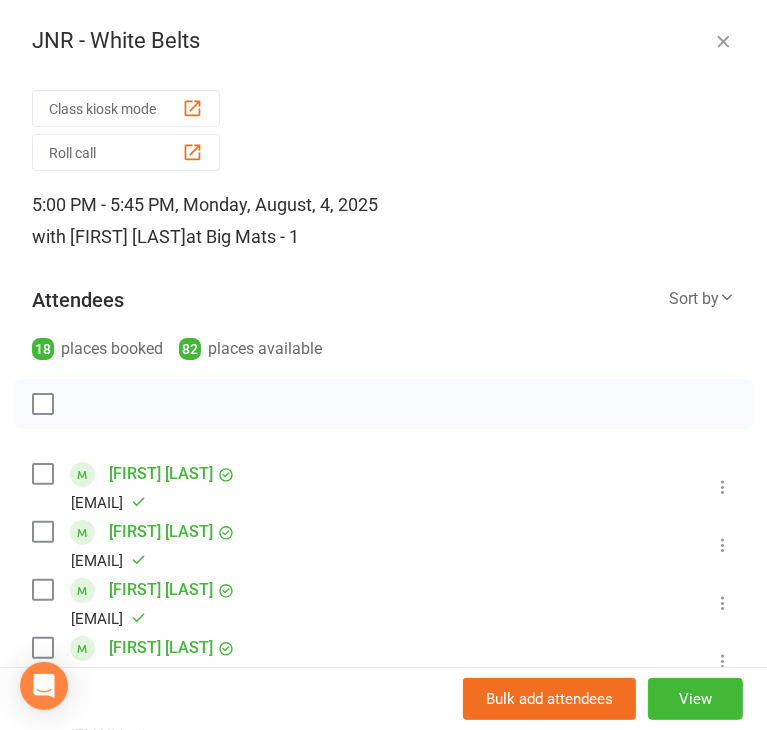 drag, startPoint x: 696, startPoint y: 40, endPoint x: 249, endPoint y: 280, distance: 507.35492 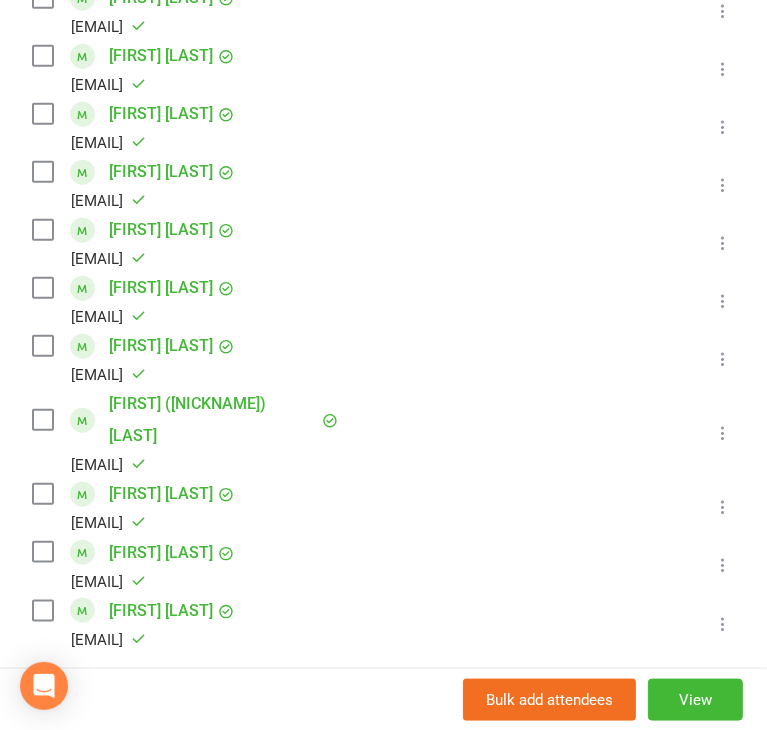 scroll, scrollTop: 882, scrollLeft: 0, axis: vertical 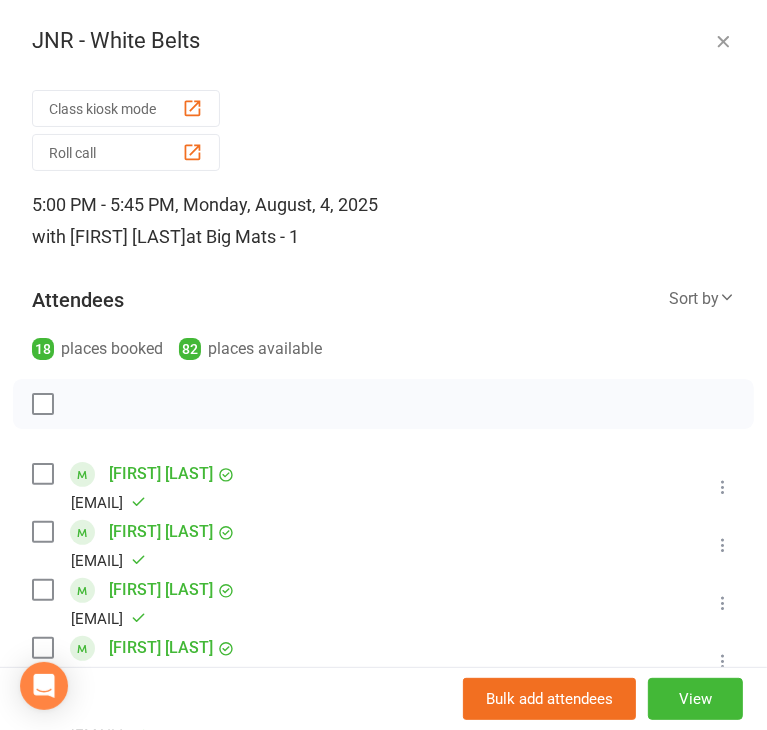 click at bounding box center (723, 41) 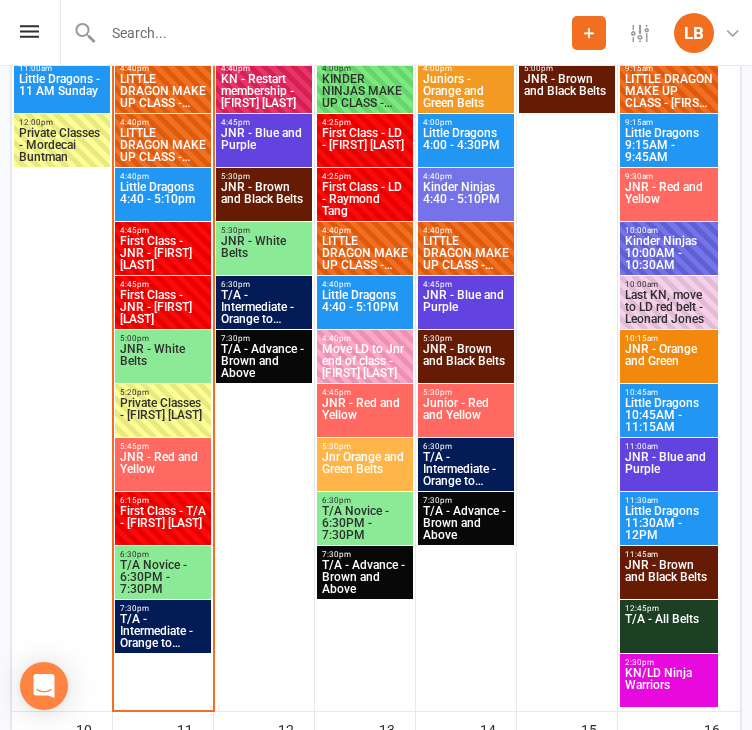 click on "JNR - Red and Yellow" at bounding box center (163, 469) 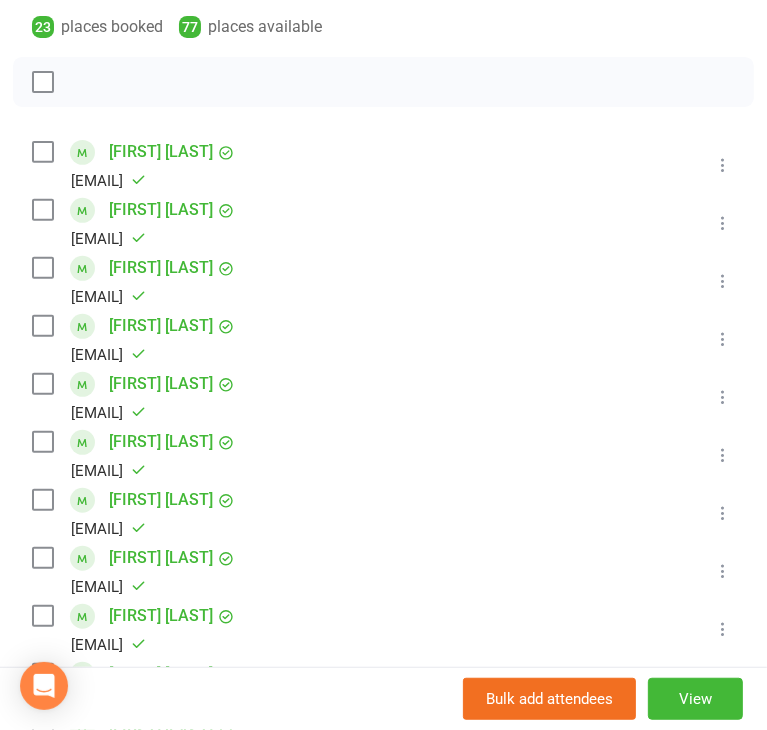 scroll, scrollTop: 323, scrollLeft: 0, axis: vertical 